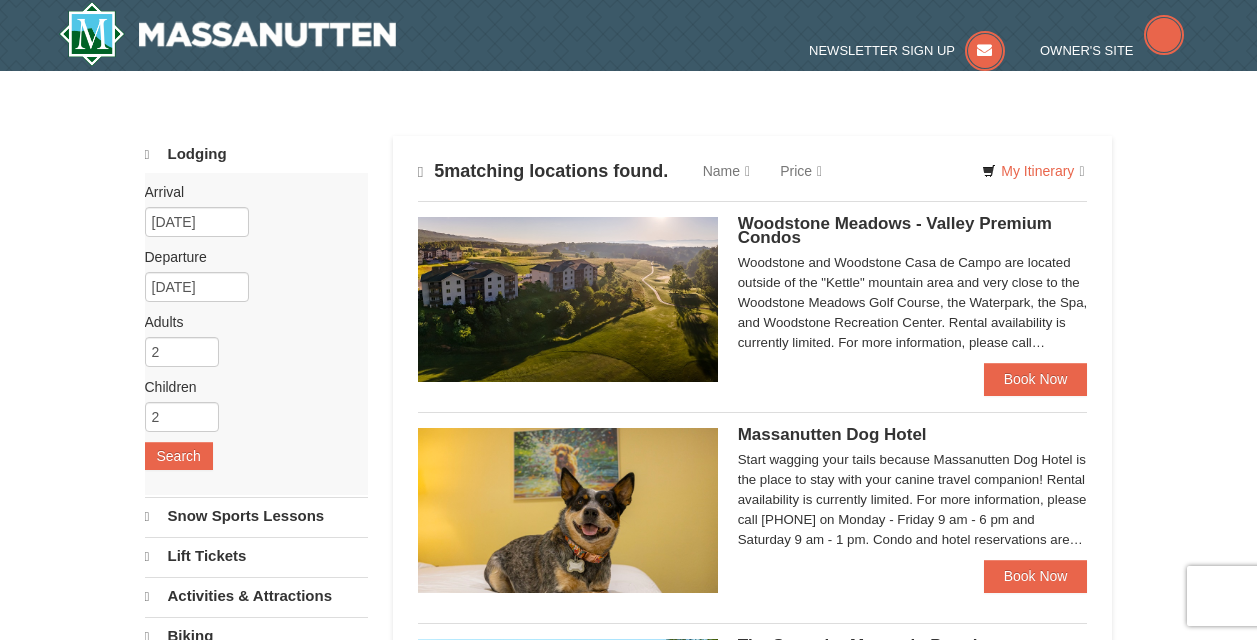 scroll, scrollTop: 0, scrollLeft: 0, axis: both 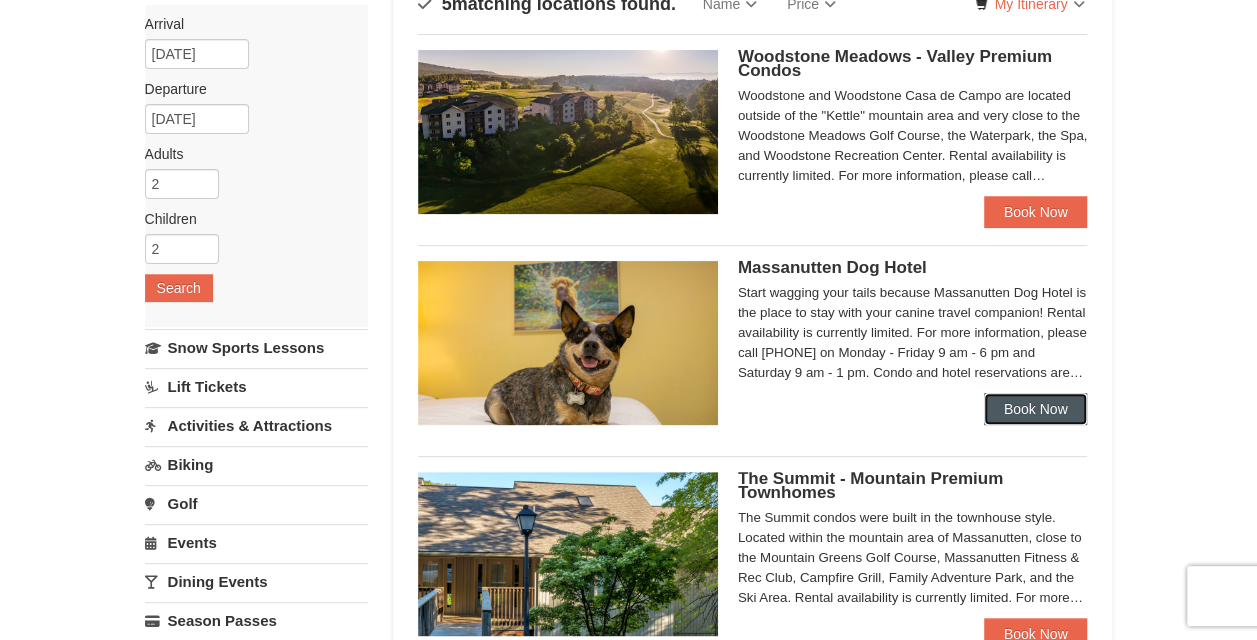 click on "Book Now" at bounding box center (1036, 409) 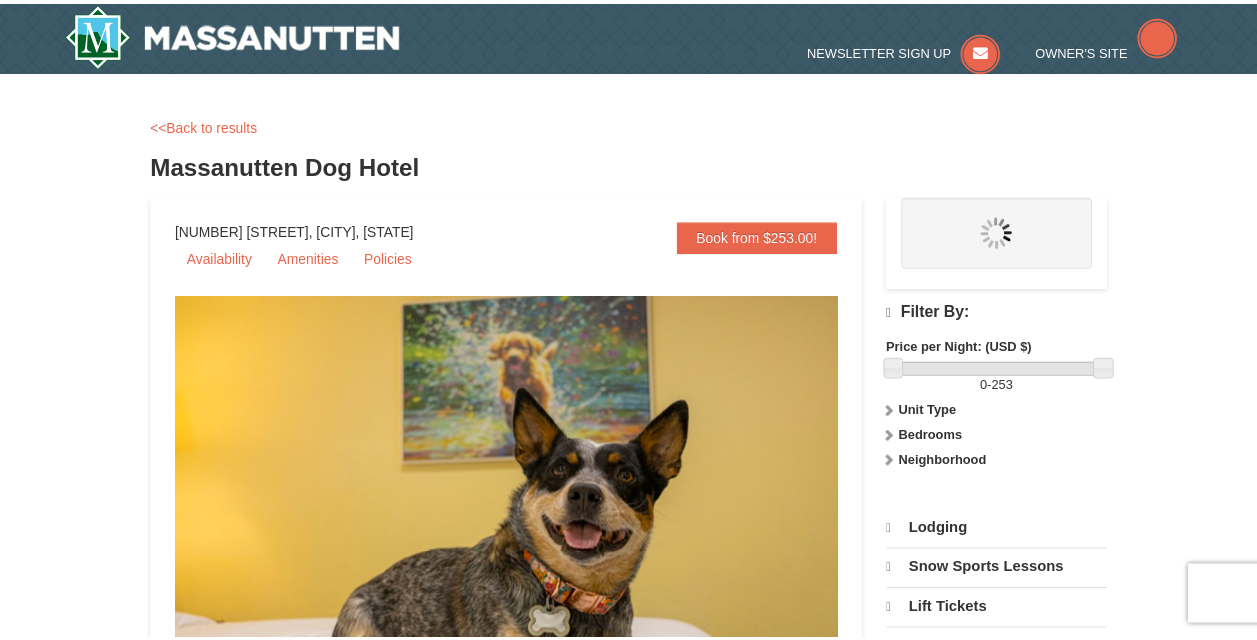 scroll, scrollTop: 0, scrollLeft: 0, axis: both 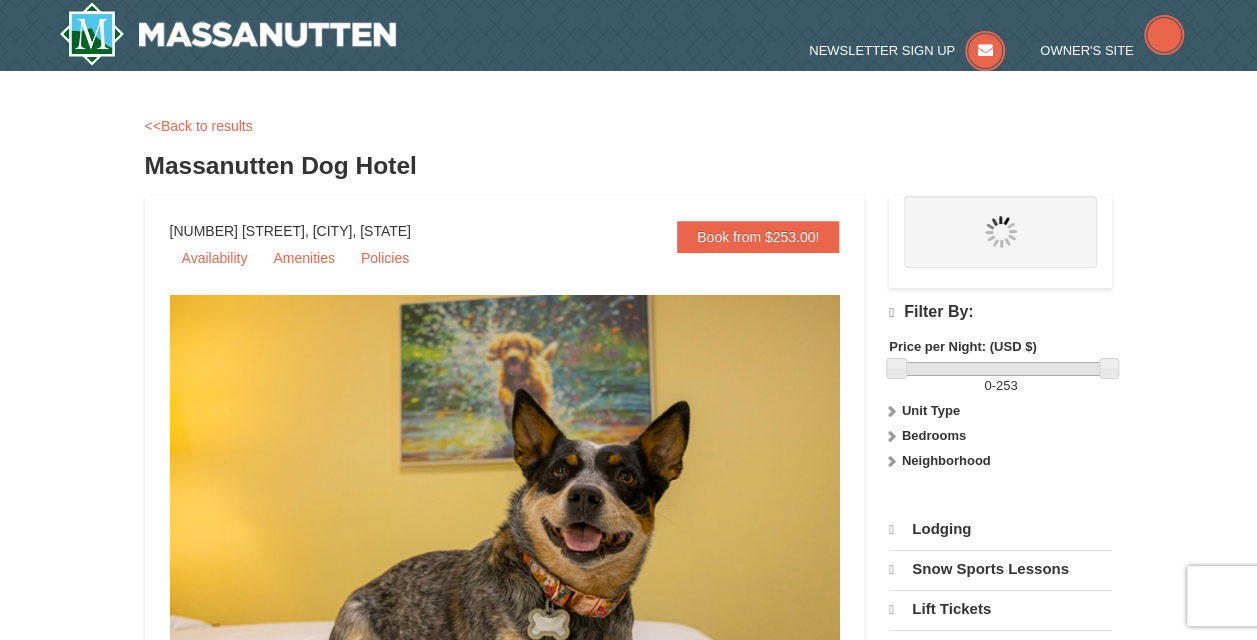 select on "8" 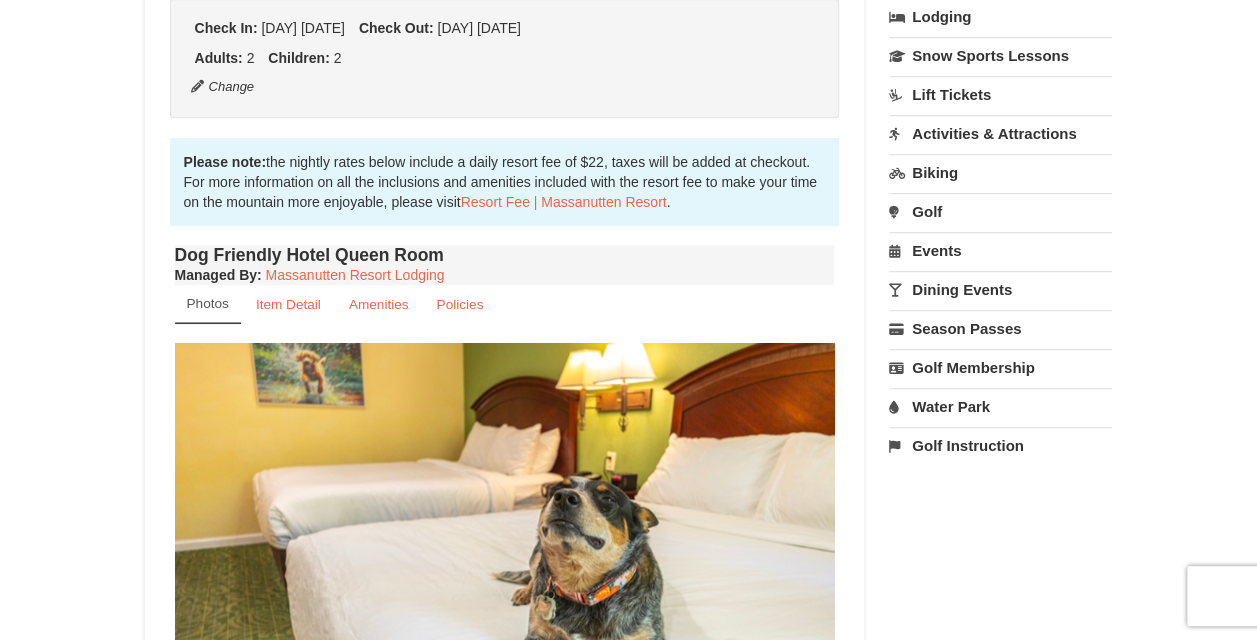 scroll, scrollTop: 507, scrollLeft: 0, axis: vertical 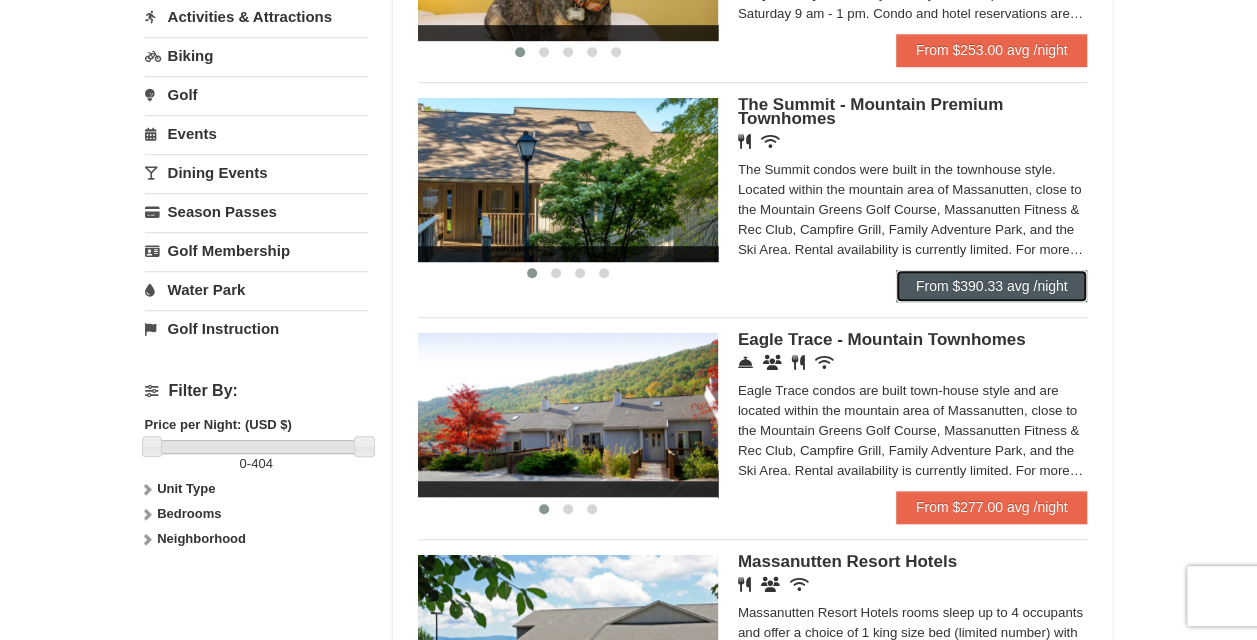 click on "From $390.33 avg /night" at bounding box center (992, 286) 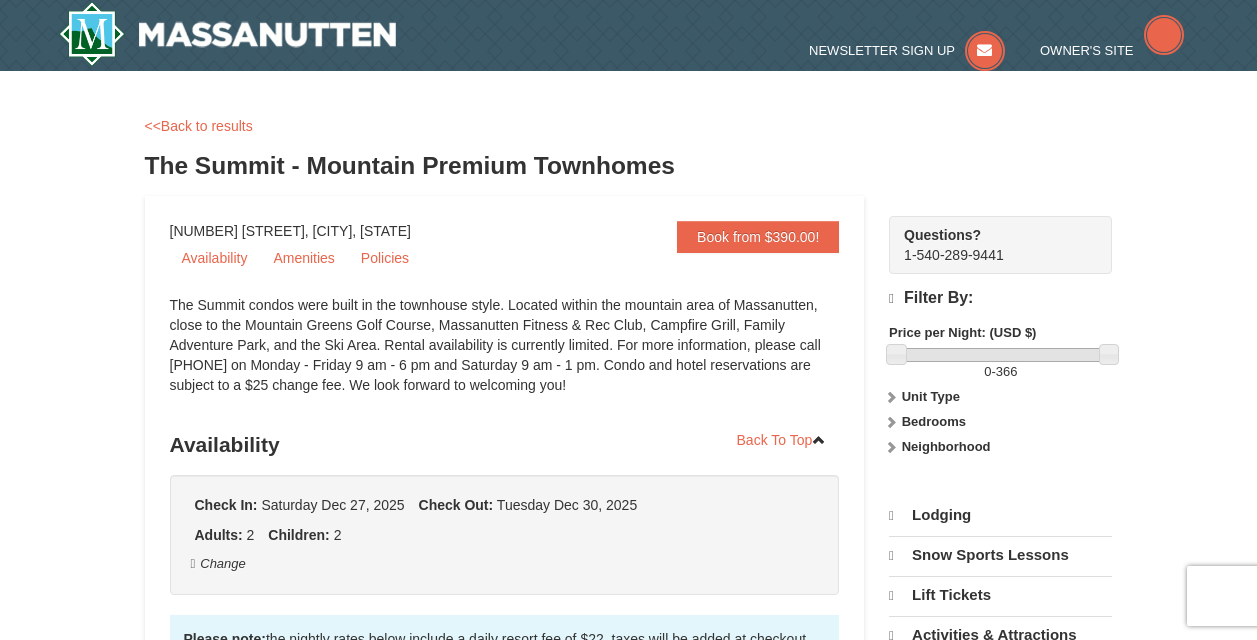 scroll, scrollTop: 0, scrollLeft: 0, axis: both 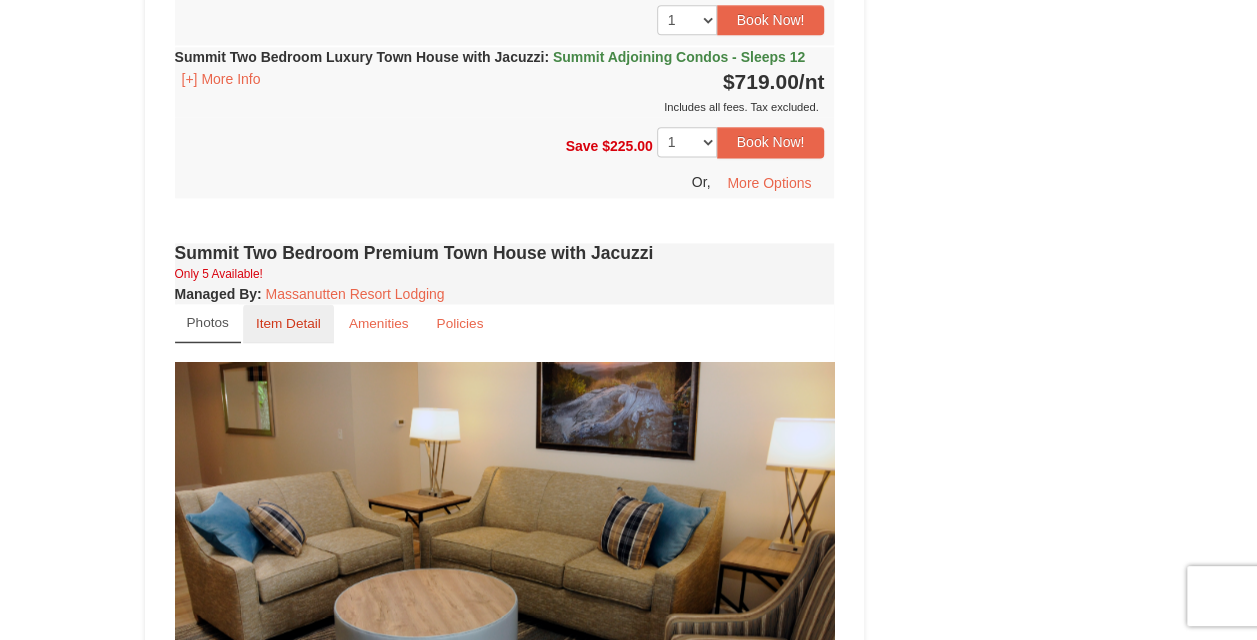 click on "Item Detail" at bounding box center (288, 323) 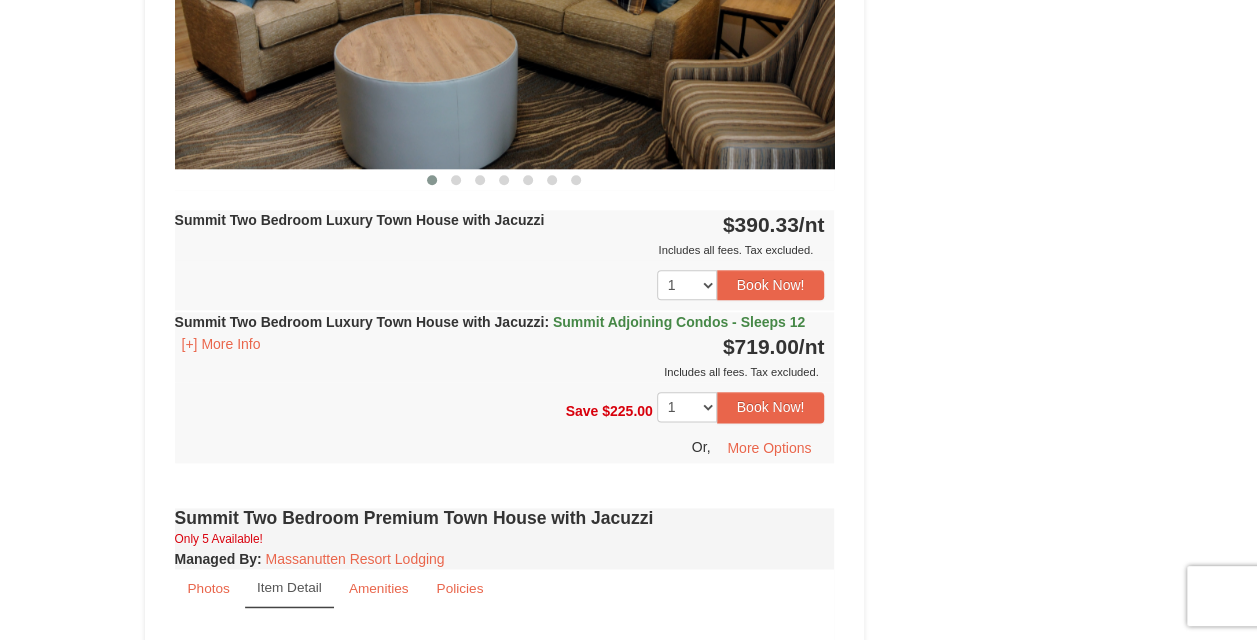 scroll, scrollTop: 1013, scrollLeft: 0, axis: vertical 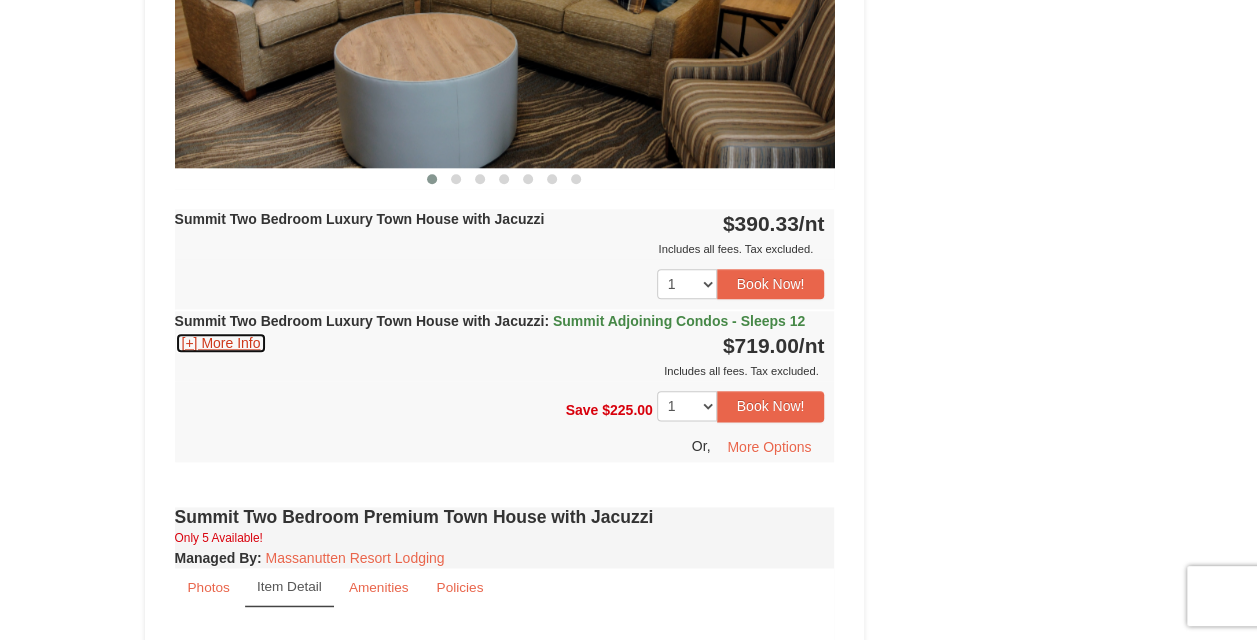 click on "[+] More Info" at bounding box center (221, 343) 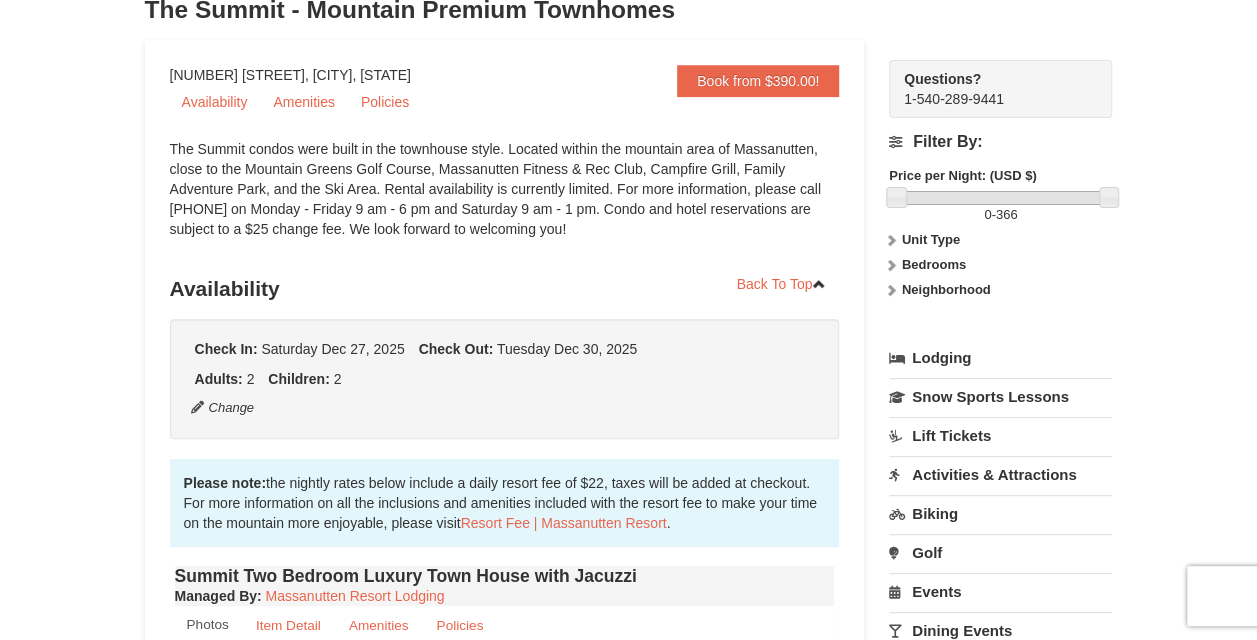 scroll, scrollTop: 0, scrollLeft: 0, axis: both 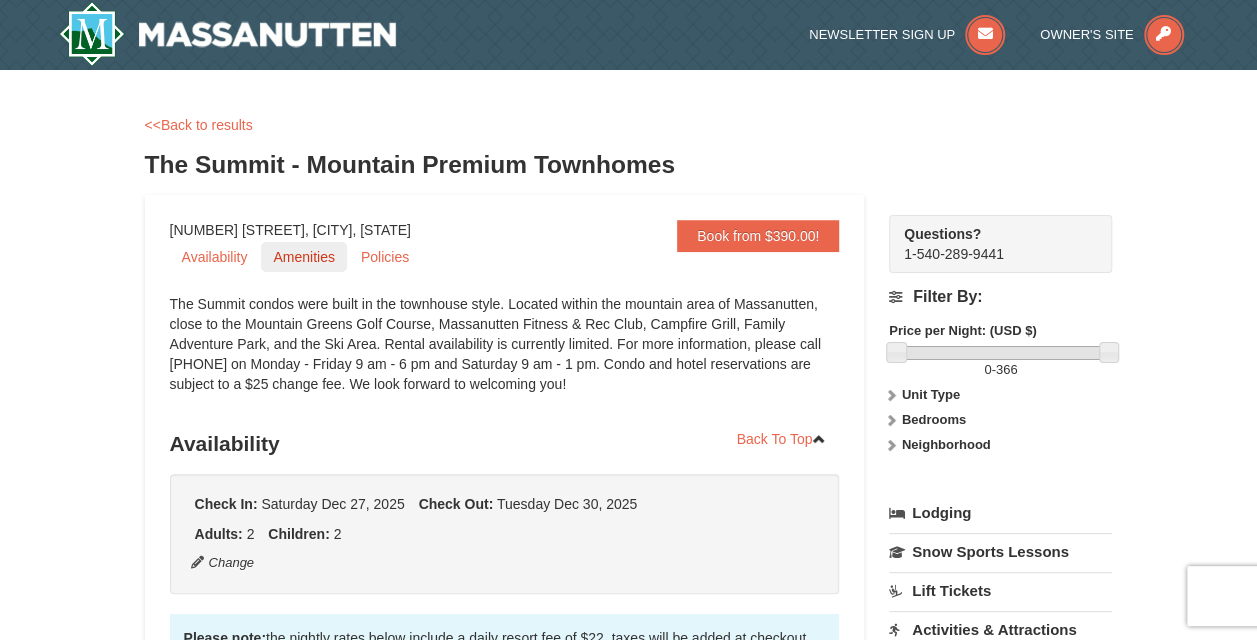 click on "Amenities" at bounding box center (303, 257) 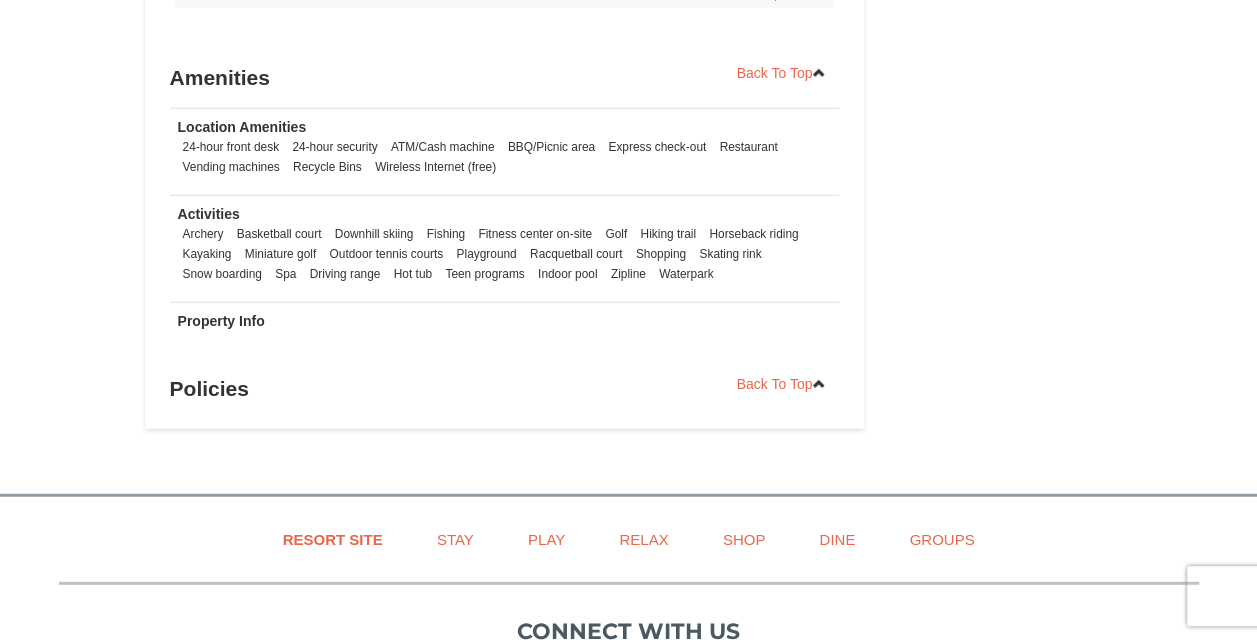 scroll, scrollTop: 2502, scrollLeft: 0, axis: vertical 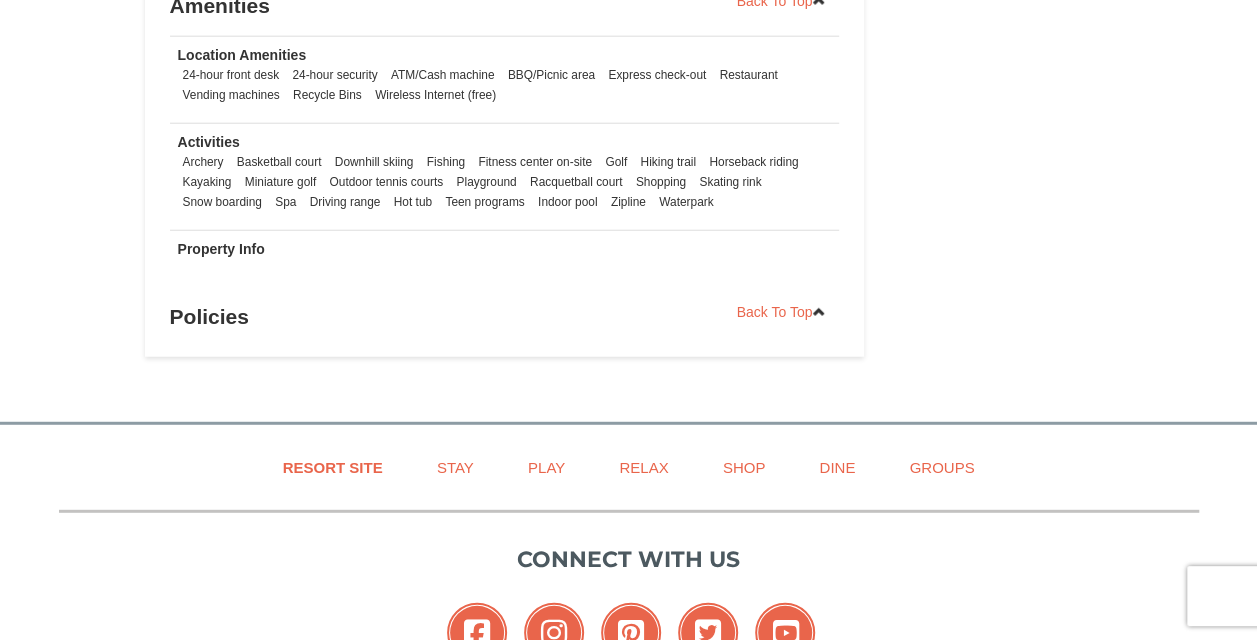 click on "Policies" at bounding box center (505, 317) 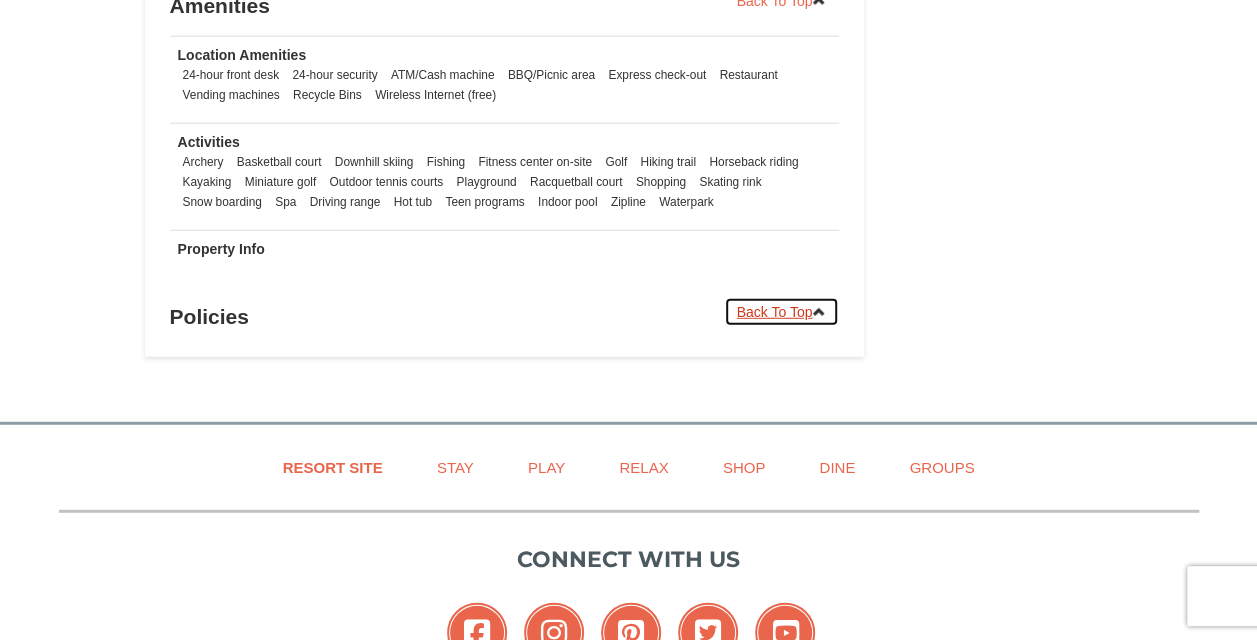 click on "Back To Top" at bounding box center (782, 312) 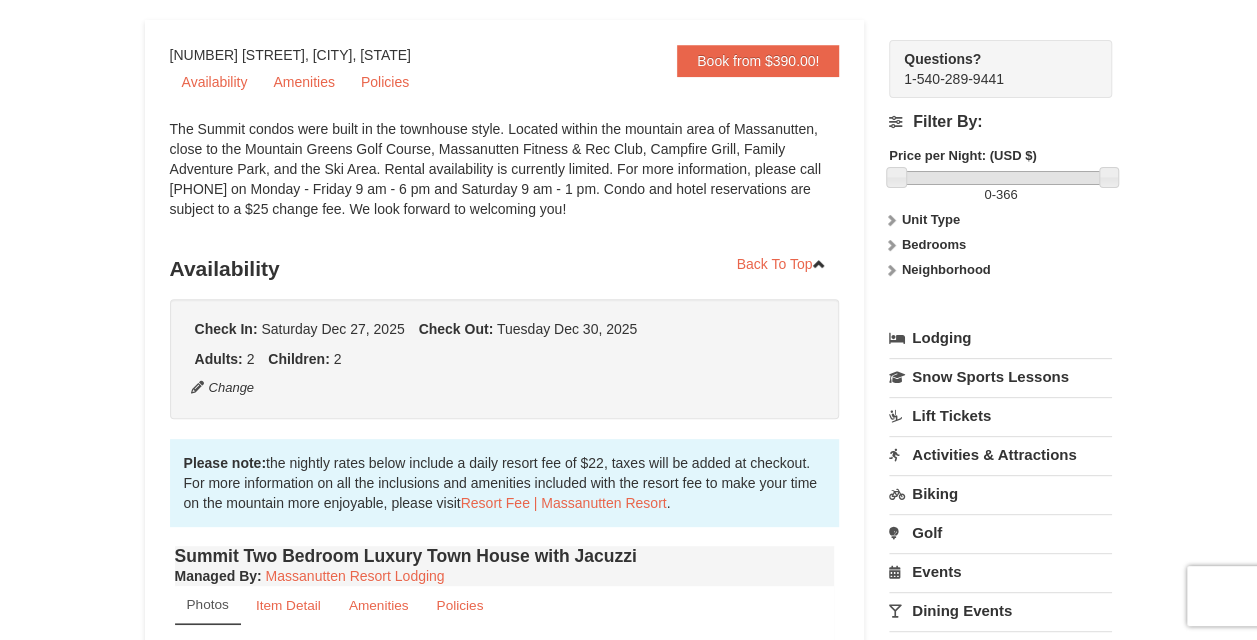 scroll, scrollTop: 181, scrollLeft: 0, axis: vertical 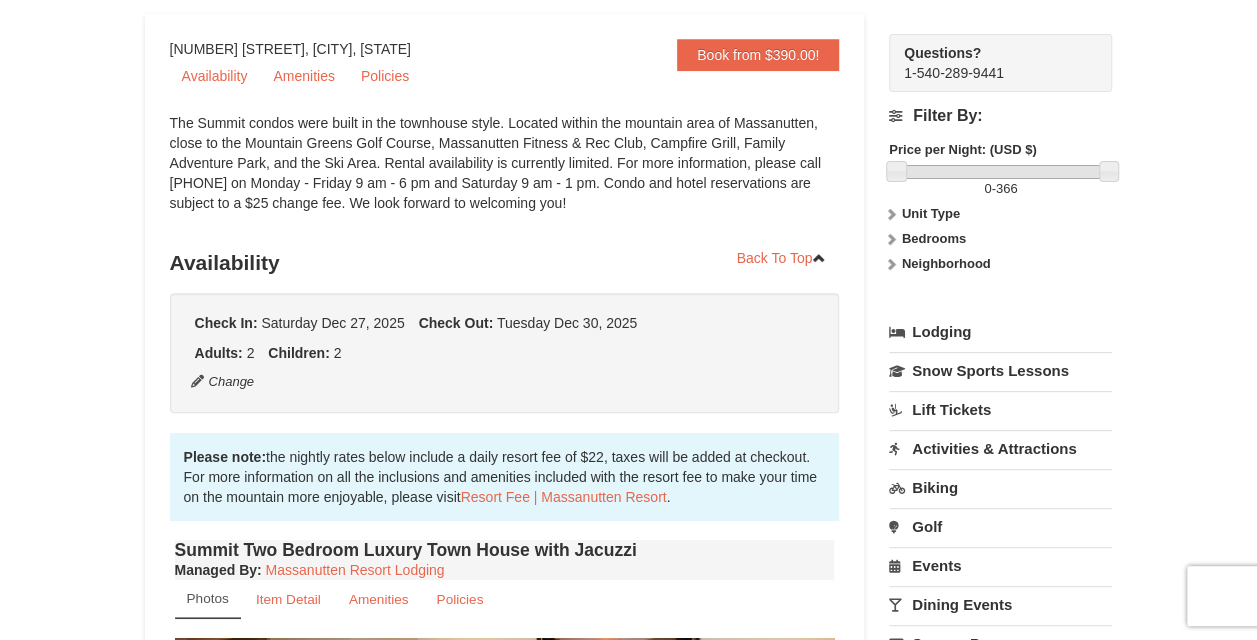click on "Unit Type" at bounding box center (931, 213) 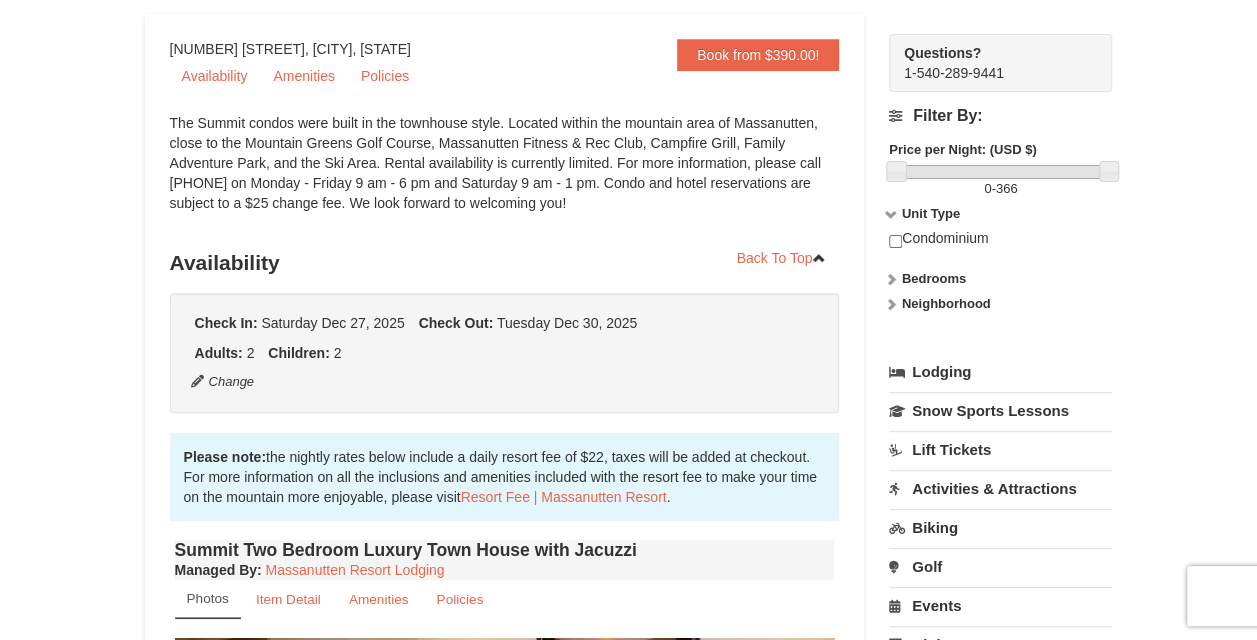 click on "Bedrooms" at bounding box center (934, 278) 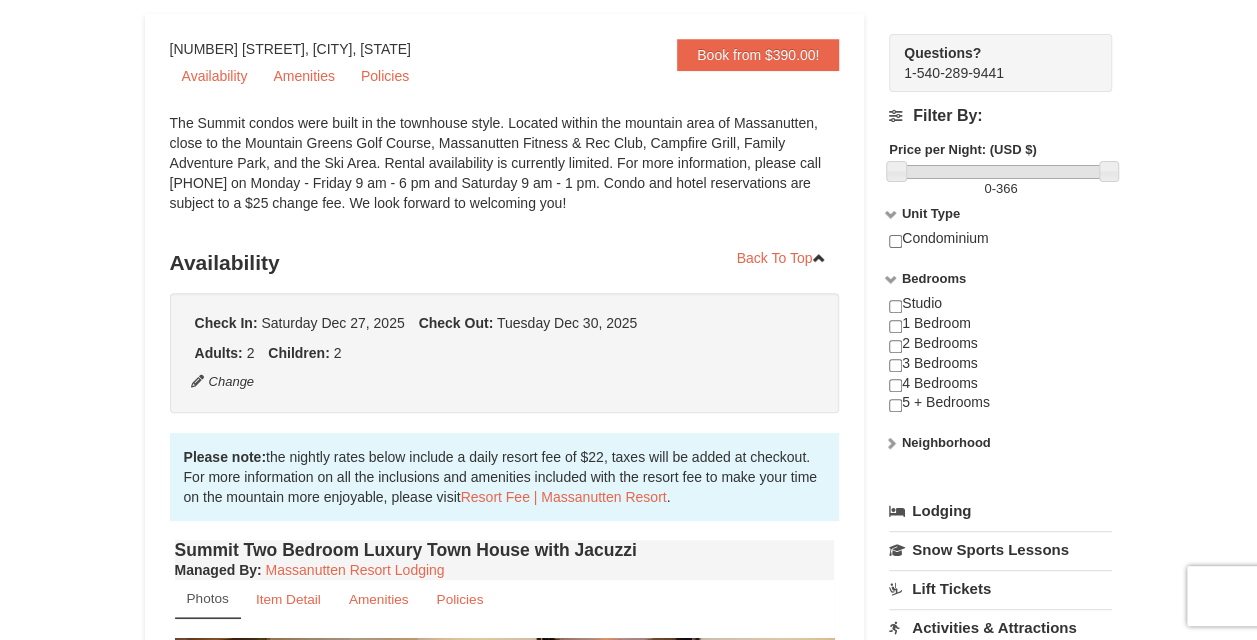 click on "Neighborhood" at bounding box center [946, 442] 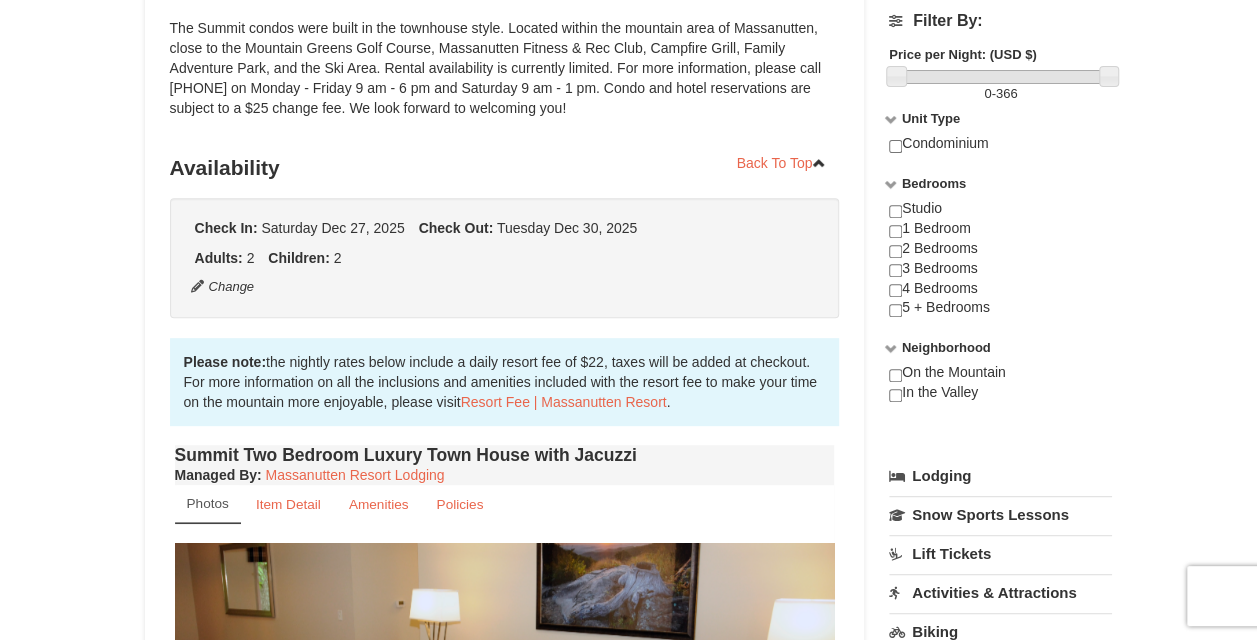 scroll, scrollTop: 0, scrollLeft: 0, axis: both 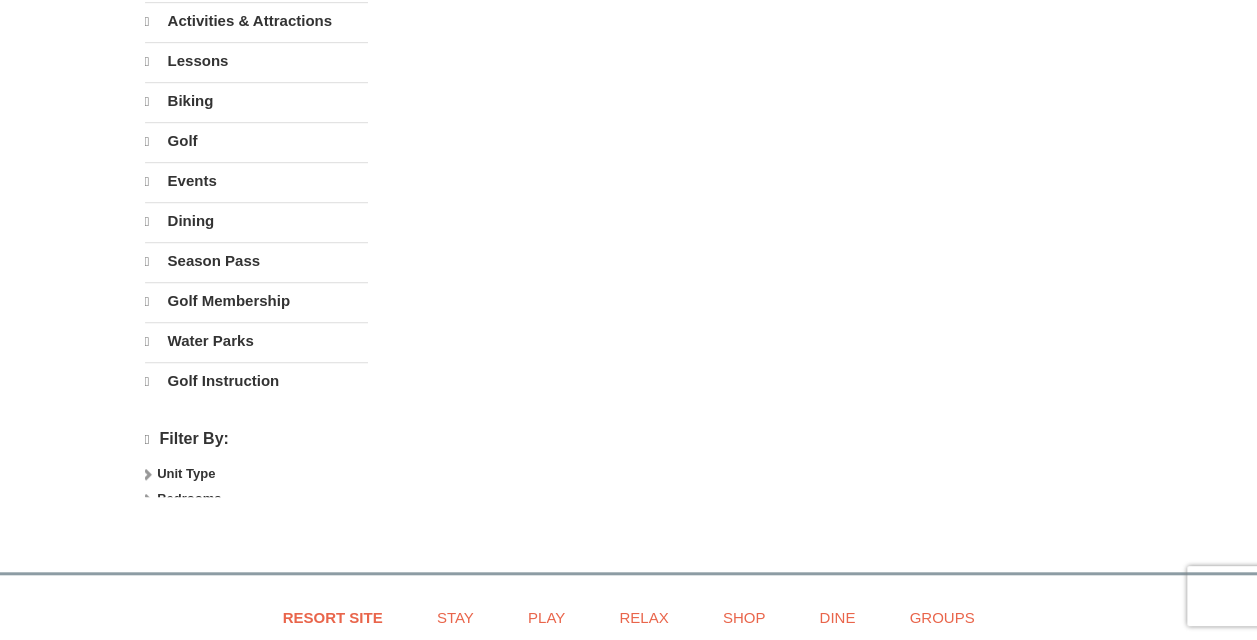 select on "8" 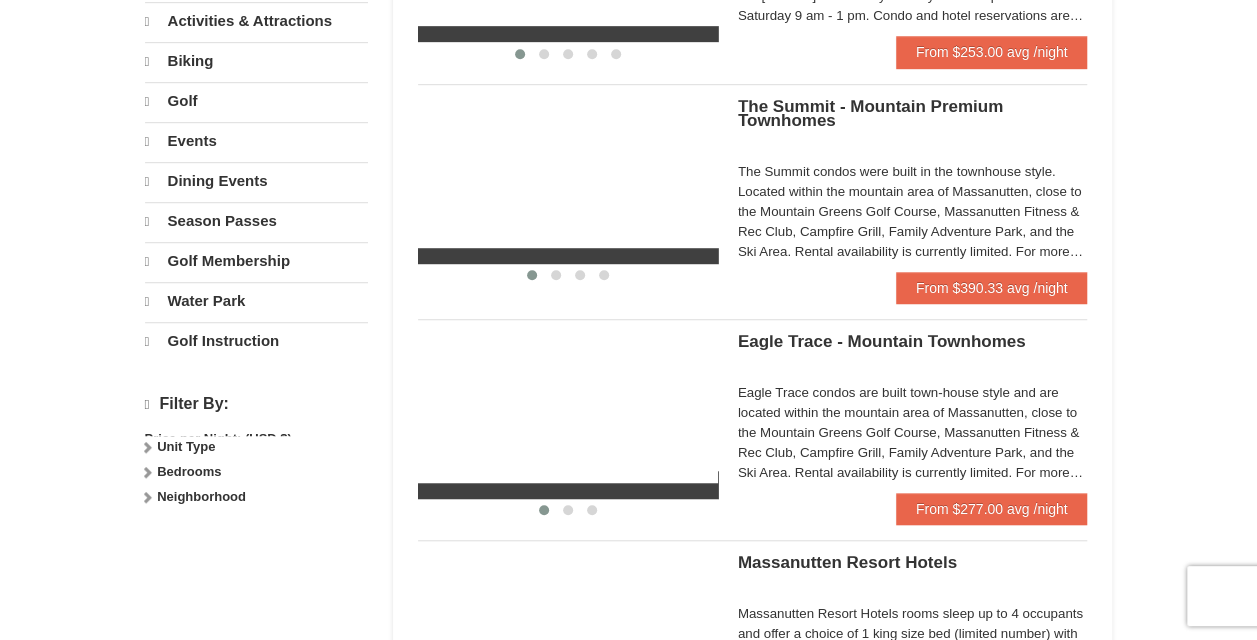 scroll, scrollTop: 0, scrollLeft: 0, axis: both 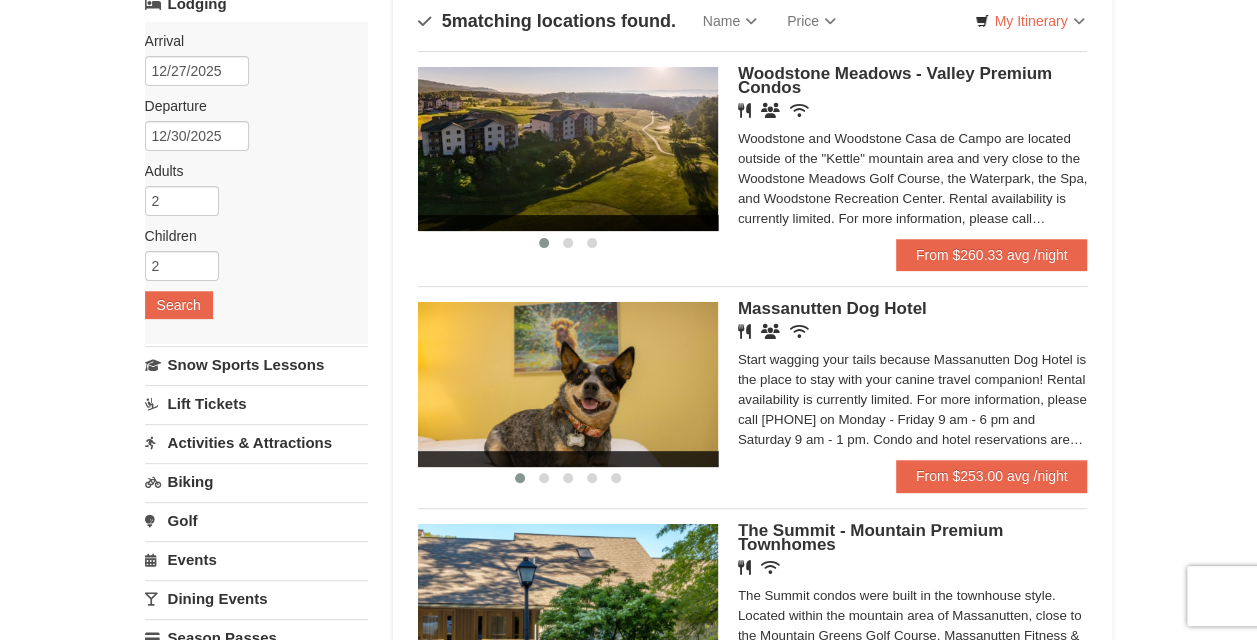 click at bounding box center (568, 149) 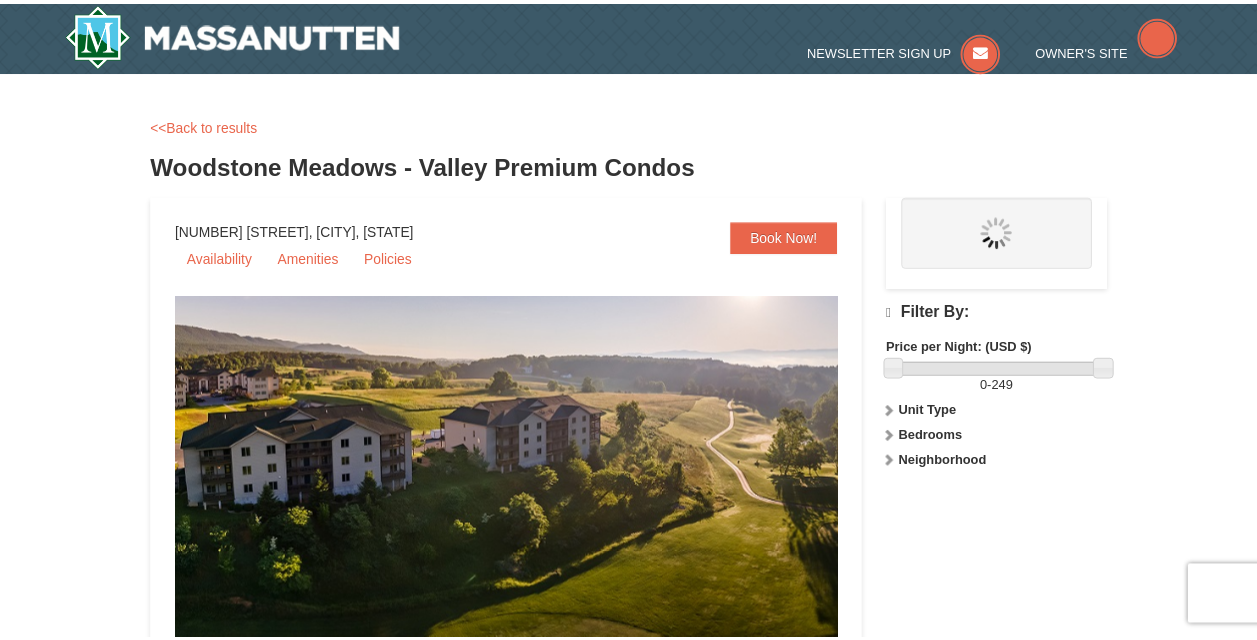 scroll, scrollTop: 0, scrollLeft: 0, axis: both 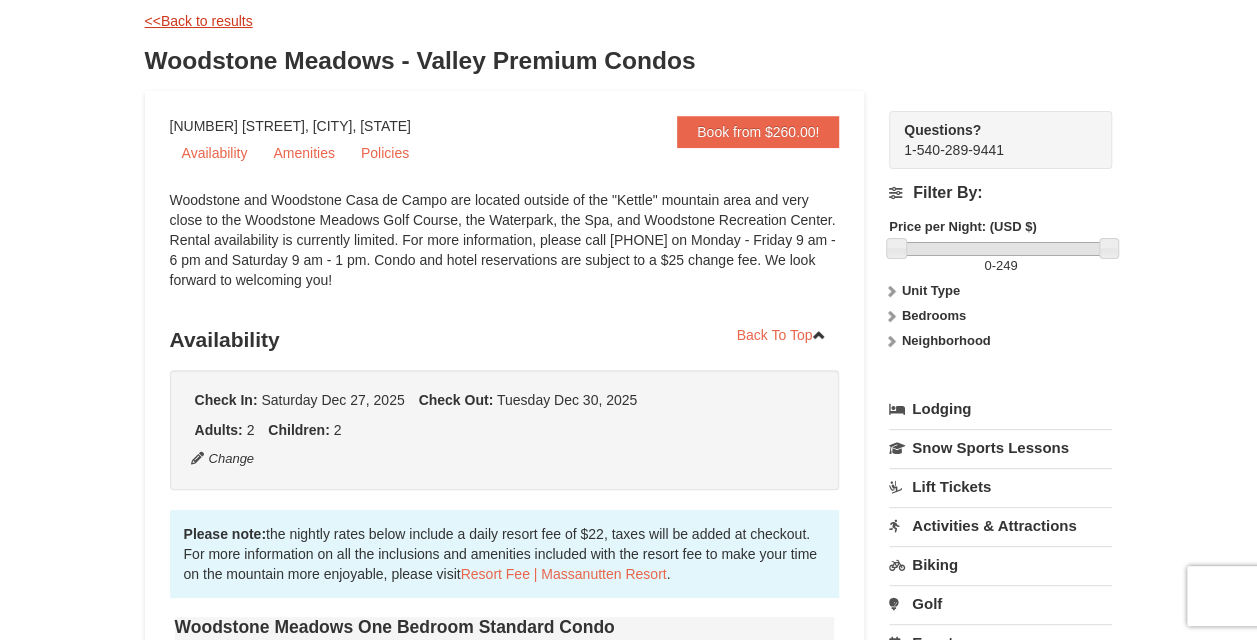 click on "<<Back to results" at bounding box center [199, 21] 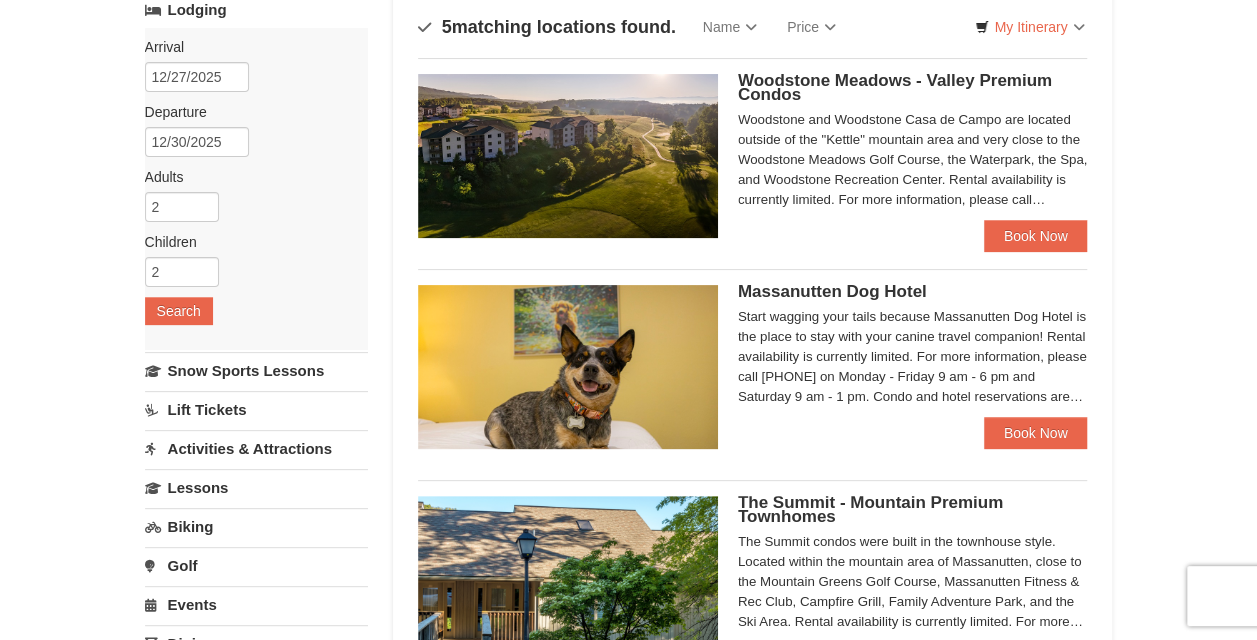 scroll, scrollTop: 143, scrollLeft: 0, axis: vertical 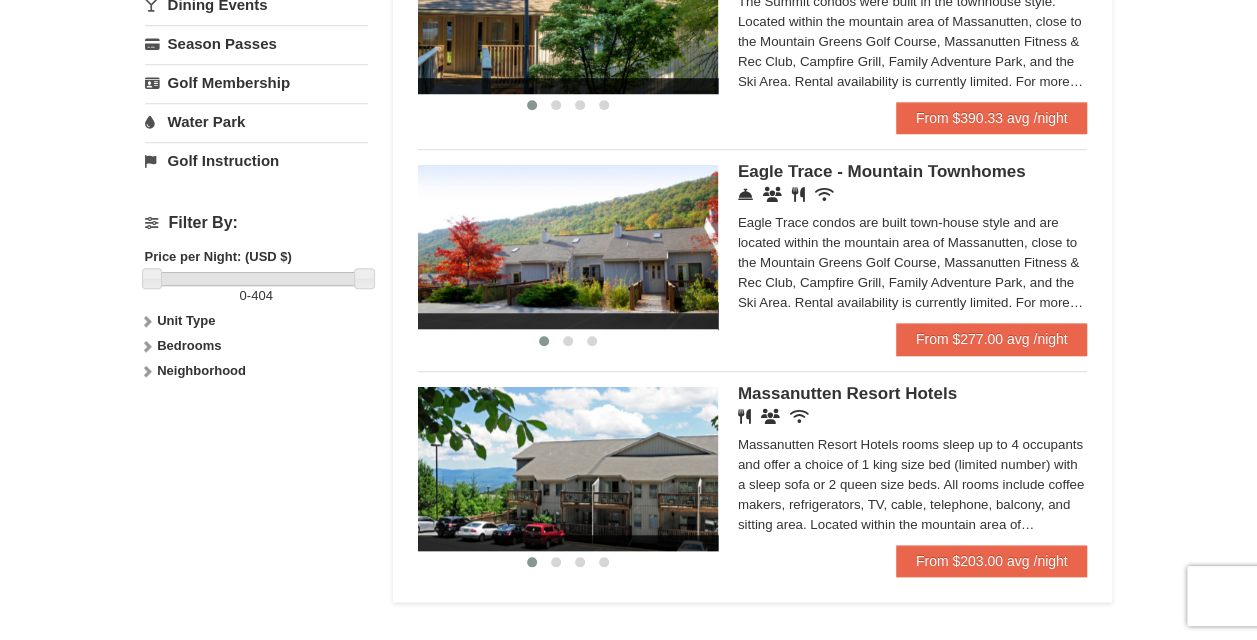 click at bounding box center [568, 247] 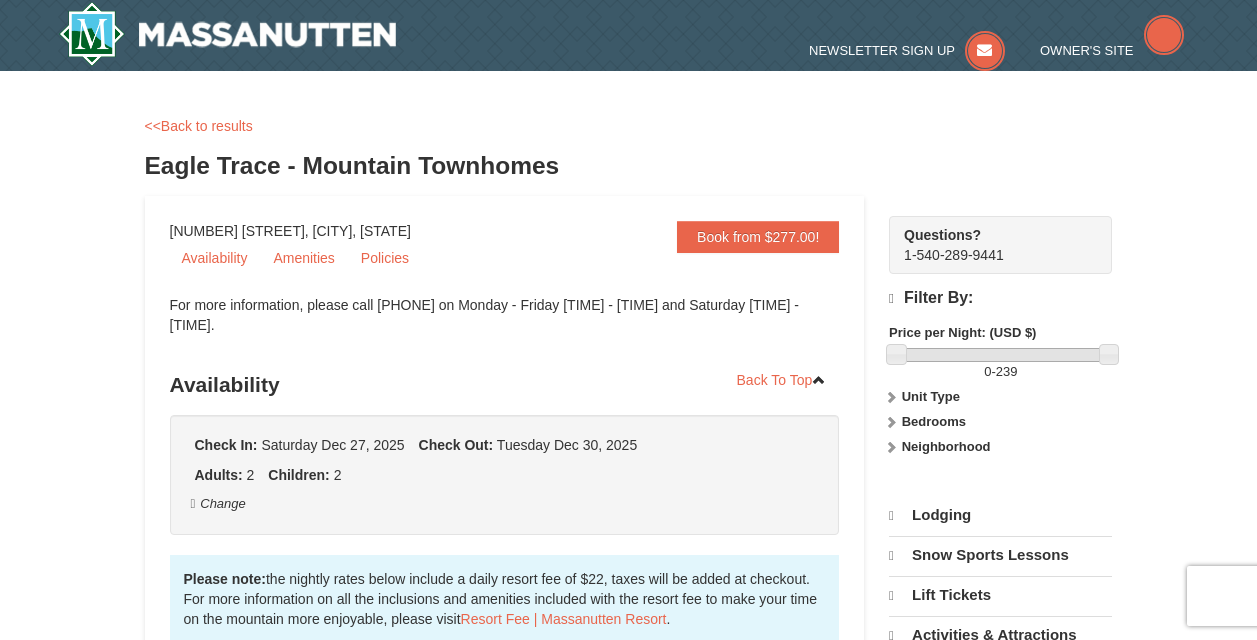scroll, scrollTop: 0, scrollLeft: 0, axis: both 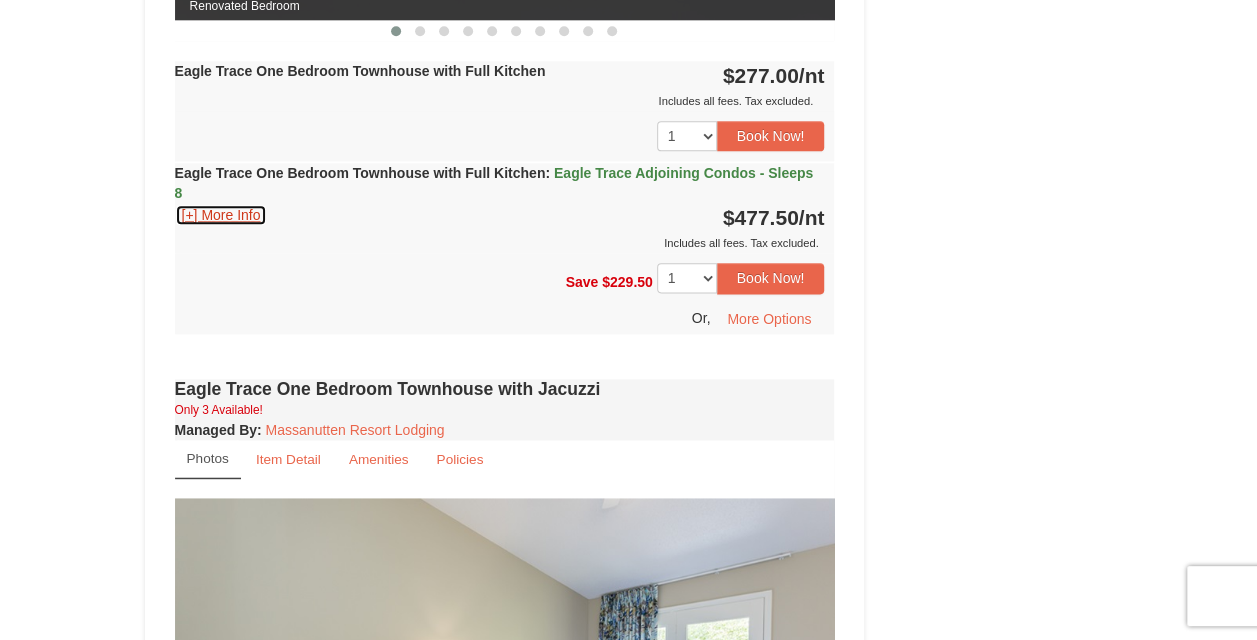 click on "[+] More Info" at bounding box center [221, 215] 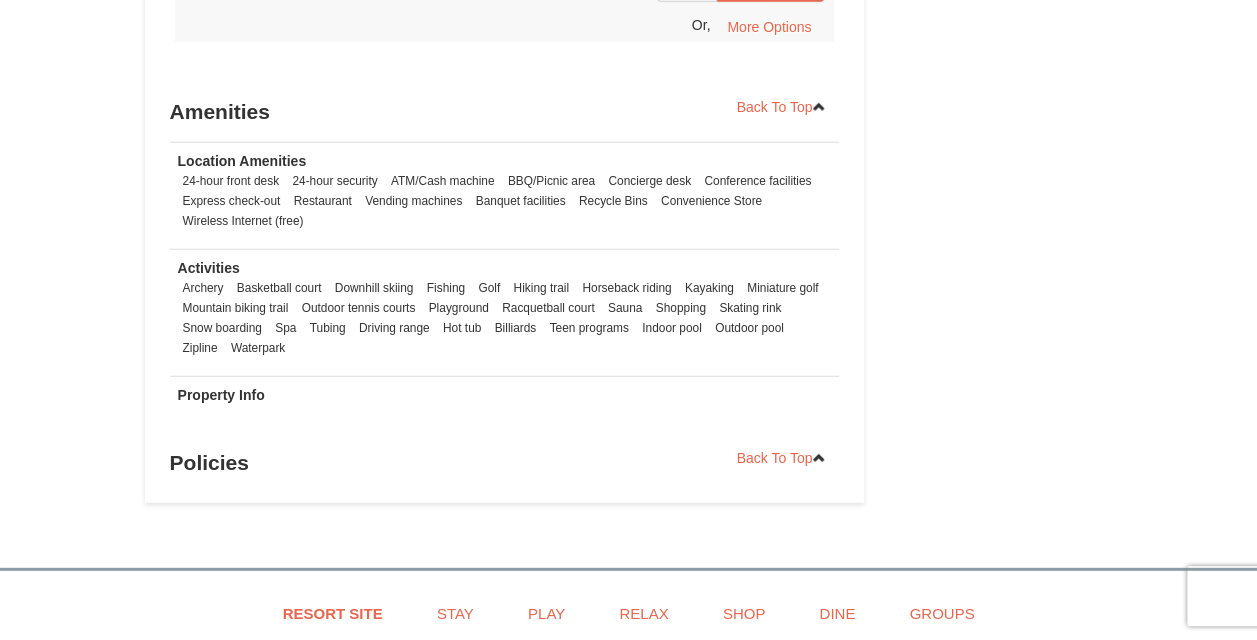 click on "[+] More Info" at bounding box center (221, -77) 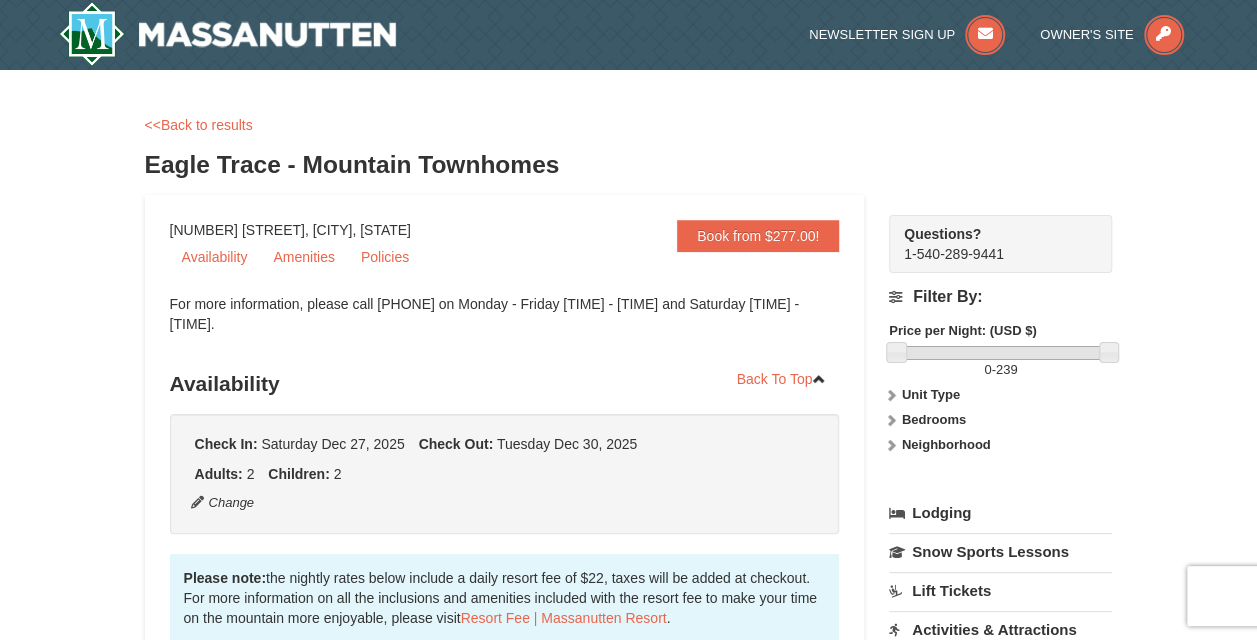 scroll, scrollTop: 0, scrollLeft: 0, axis: both 